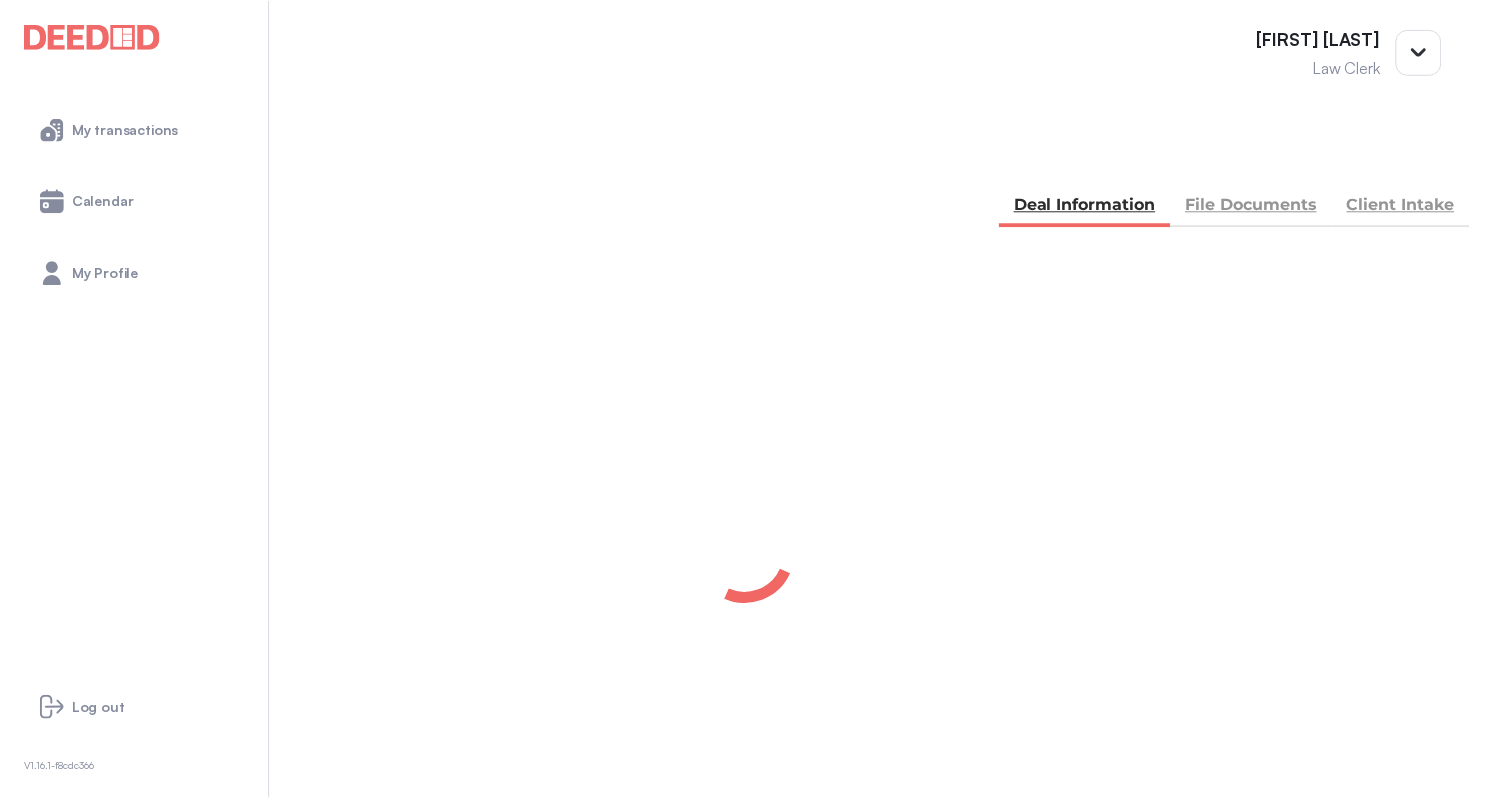 scroll, scrollTop: 0, scrollLeft: 0, axis: both 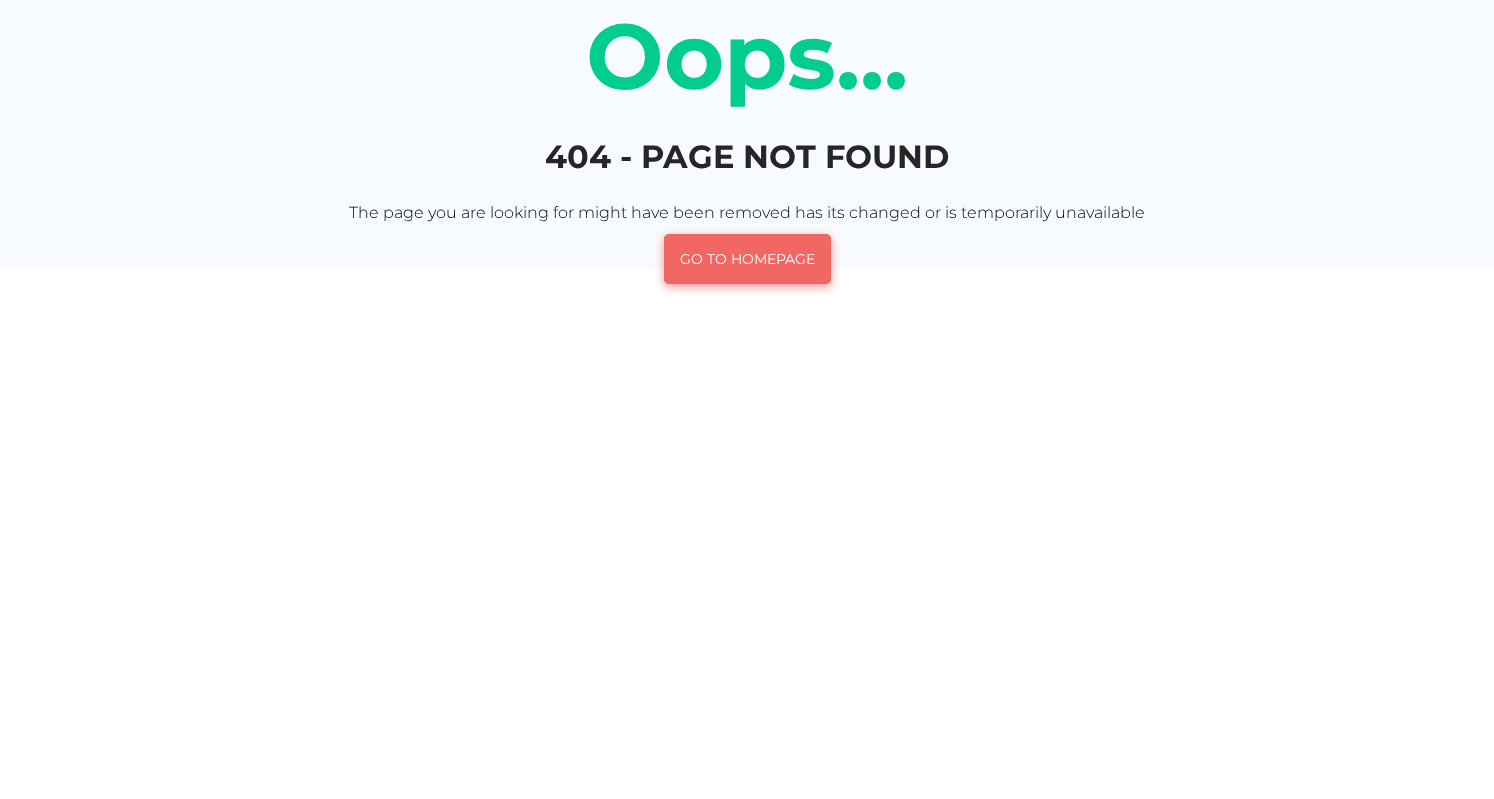 click on "go to homepage" at bounding box center [747, 259] 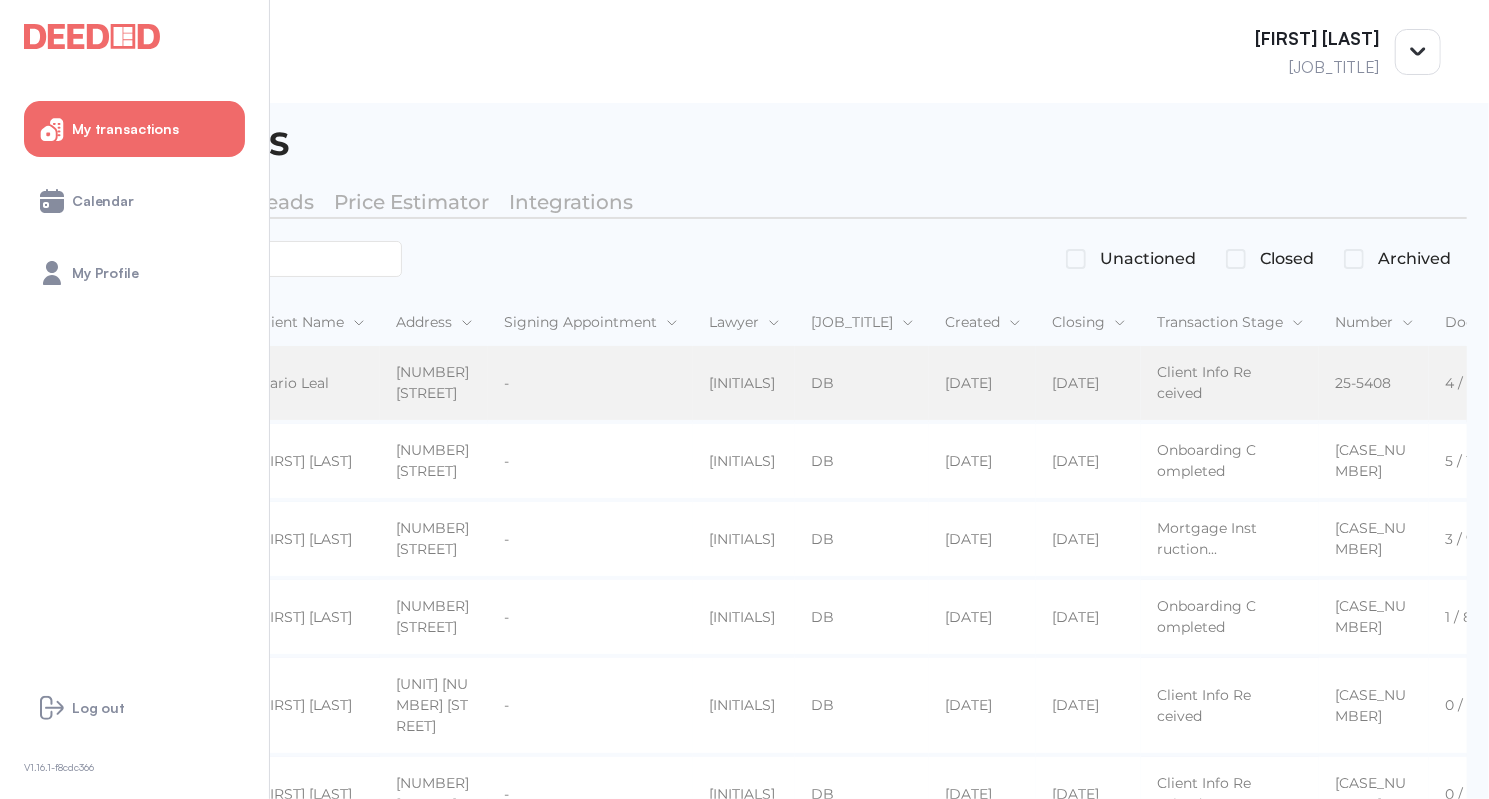 click on "Mortgage" at bounding box center [74, 383] 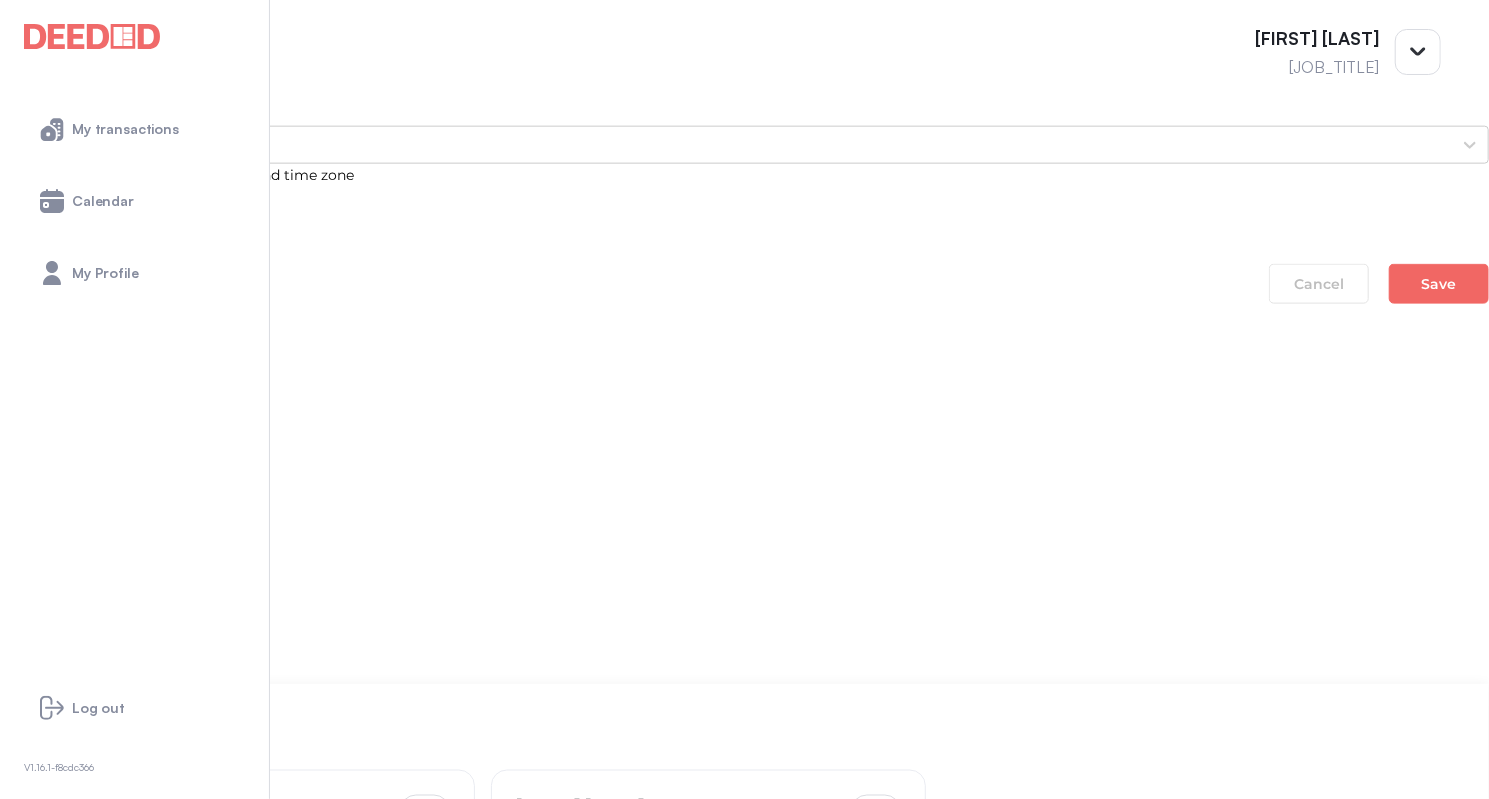 scroll, scrollTop: 1400, scrollLeft: 0, axis: vertical 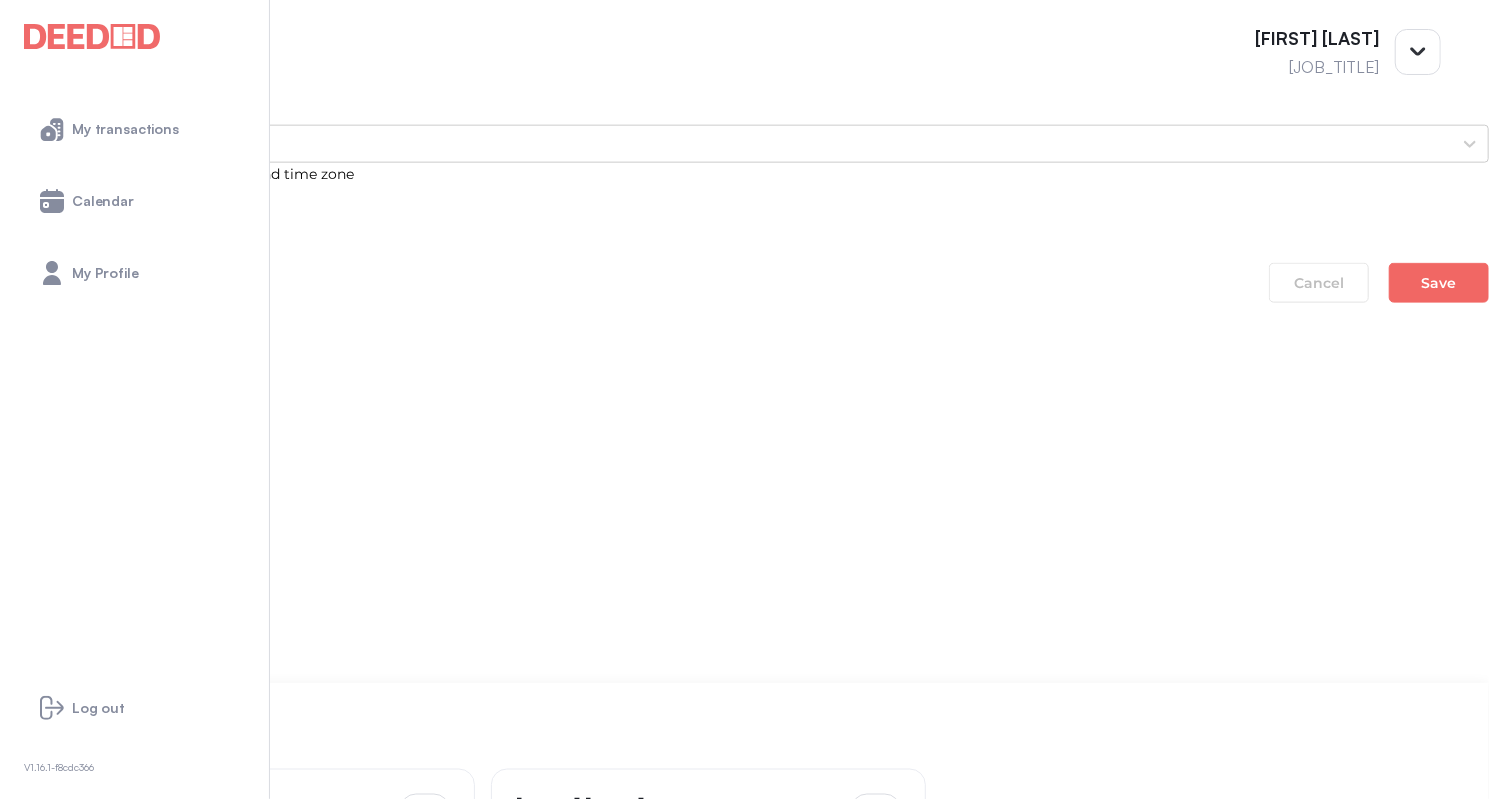 click on "CHARGE-MORTGAGE-COMMITMENT---L" at bounding box center [744, 1109] 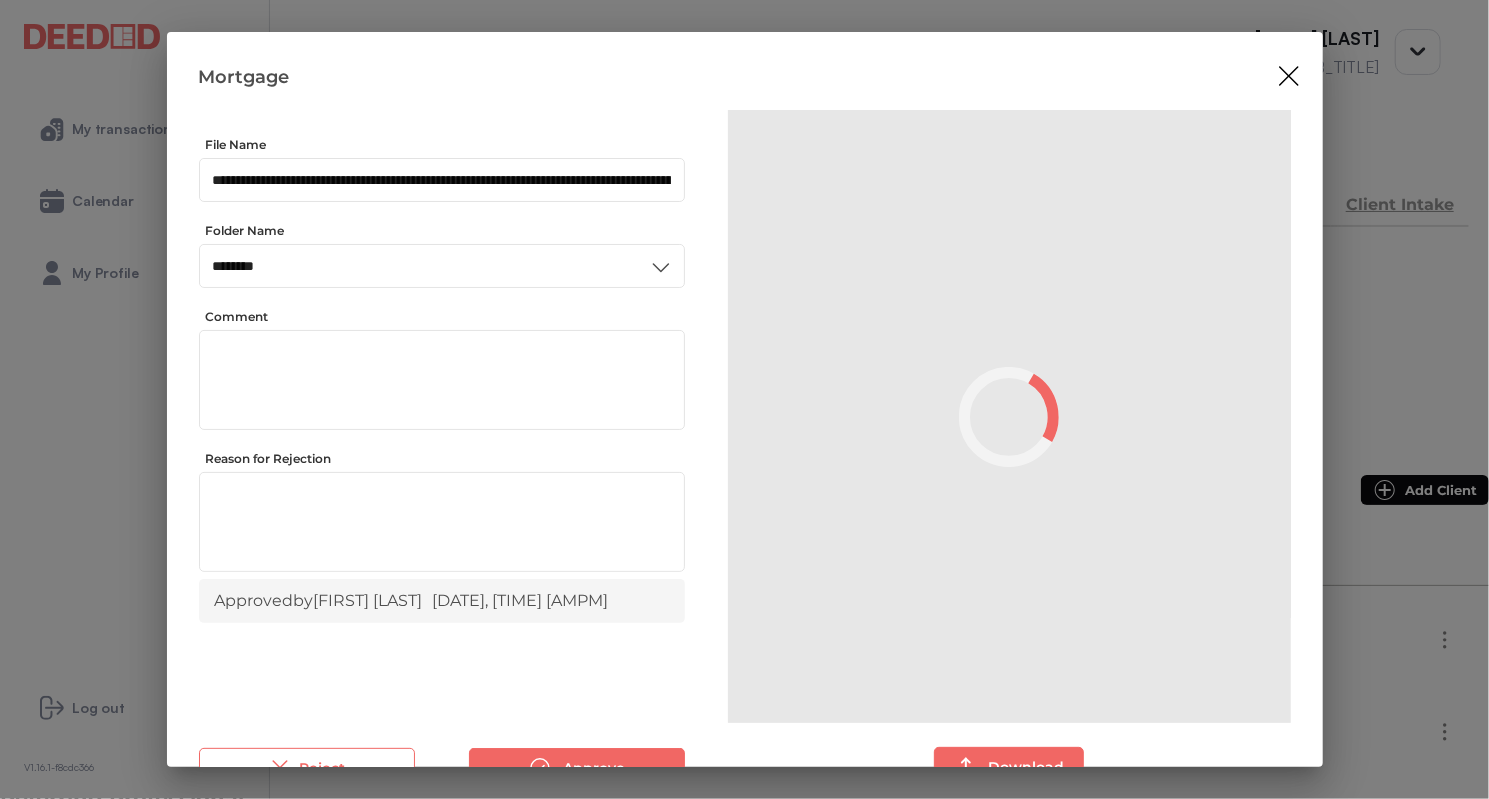 scroll, scrollTop: 0, scrollLeft: 0, axis: both 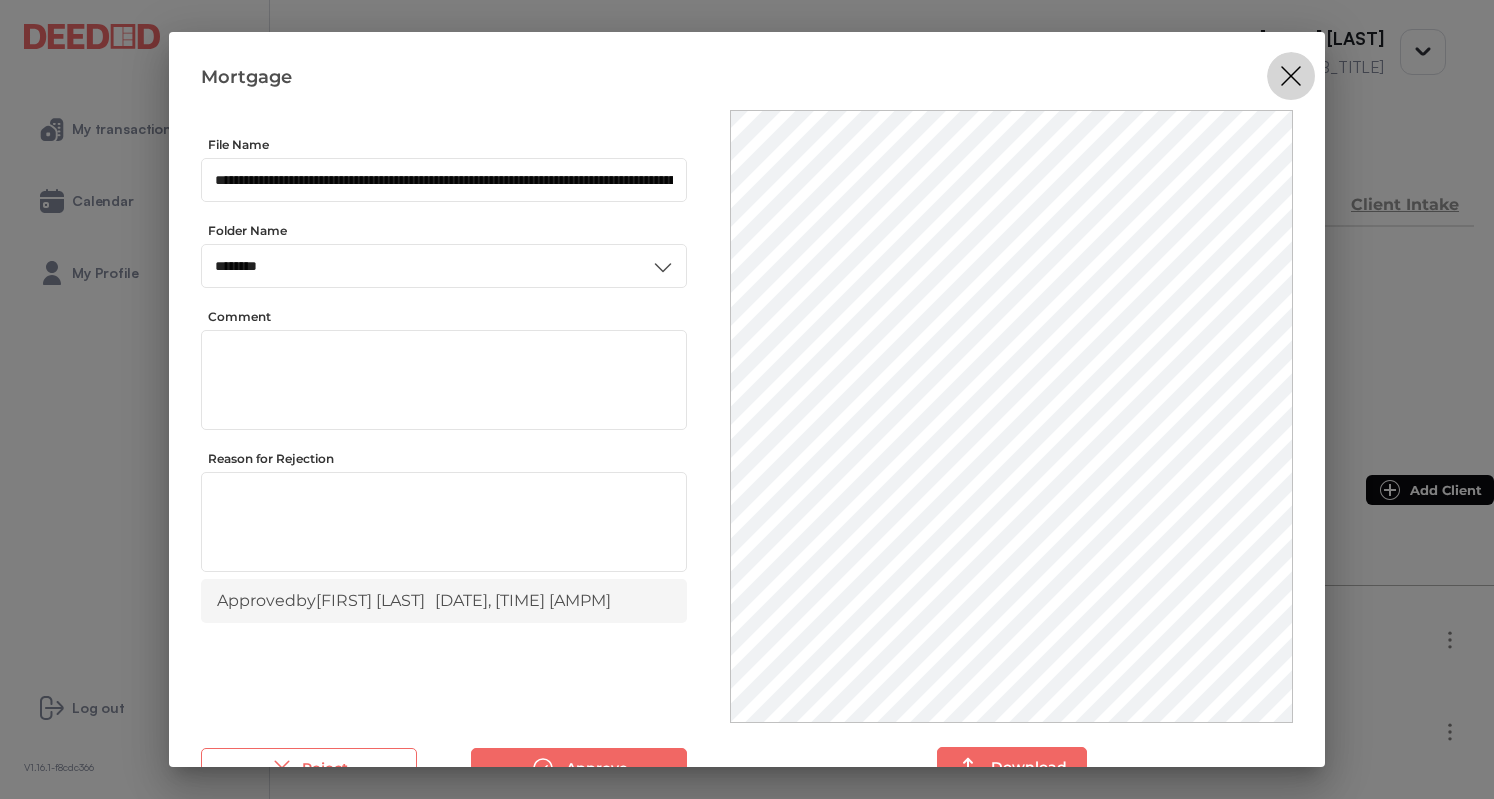 click at bounding box center (1291, 76) 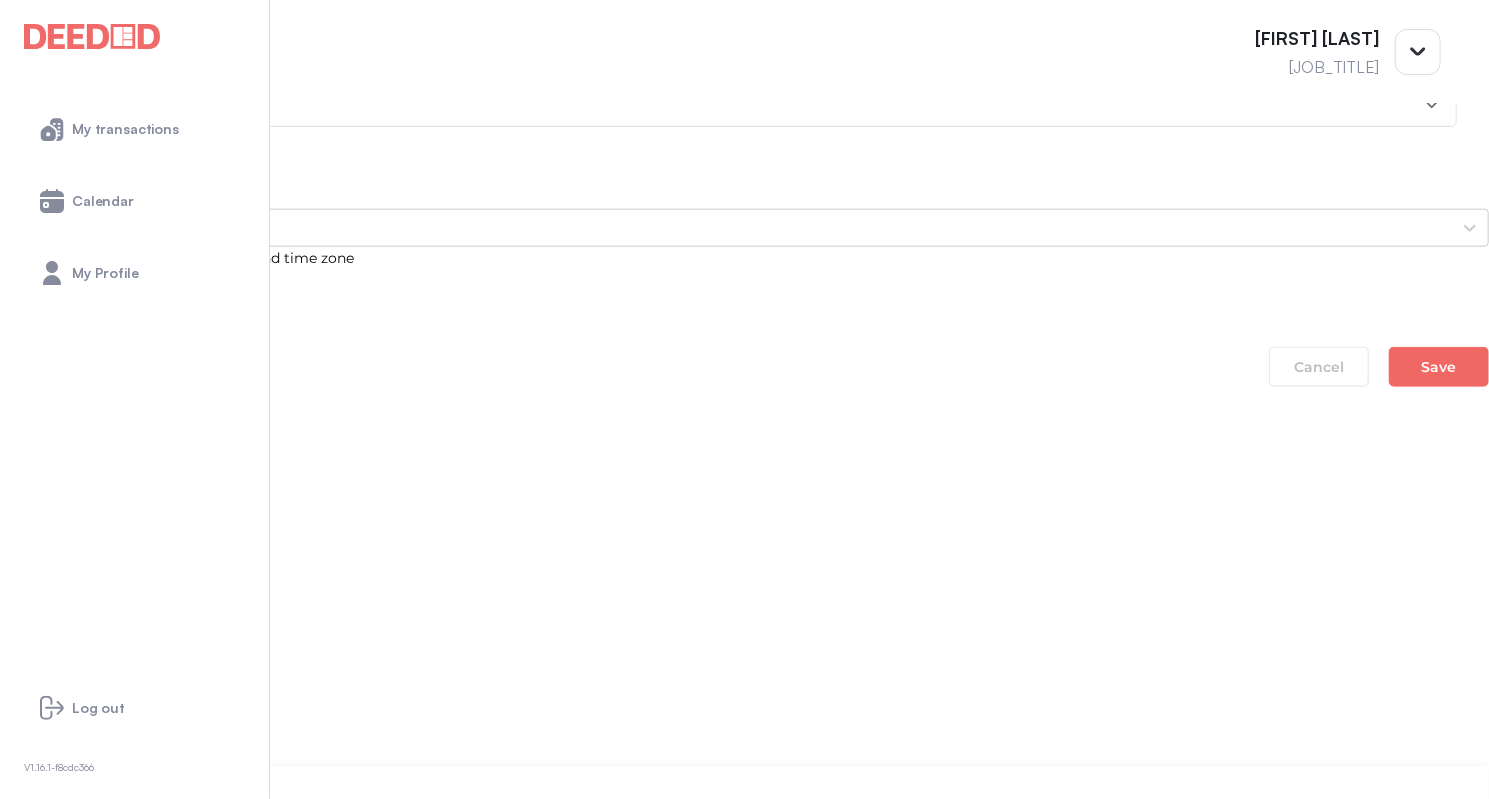 scroll, scrollTop: 1500, scrollLeft: 0, axis: vertical 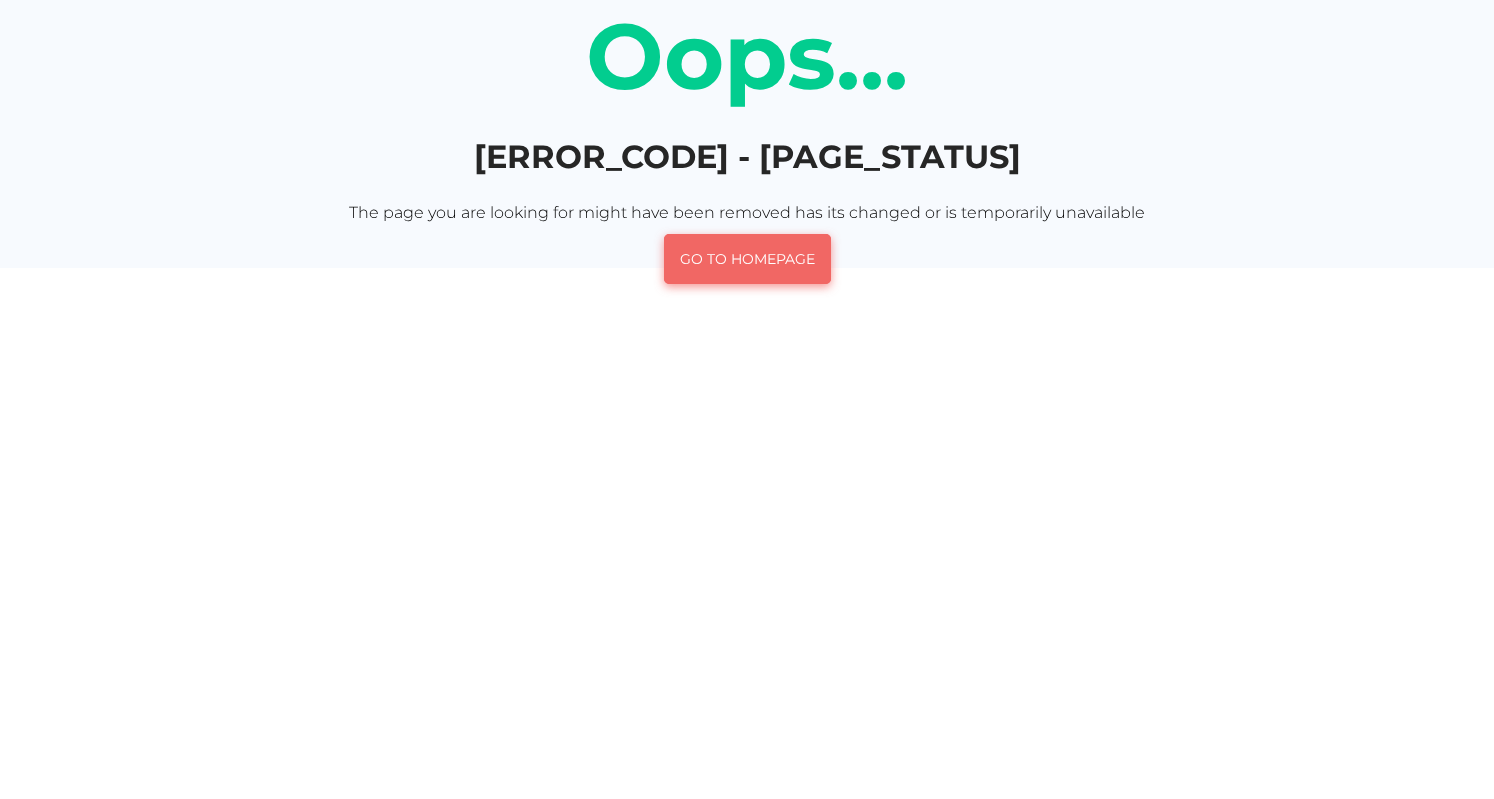 click on "go to homepage" at bounding box center [747, 259] 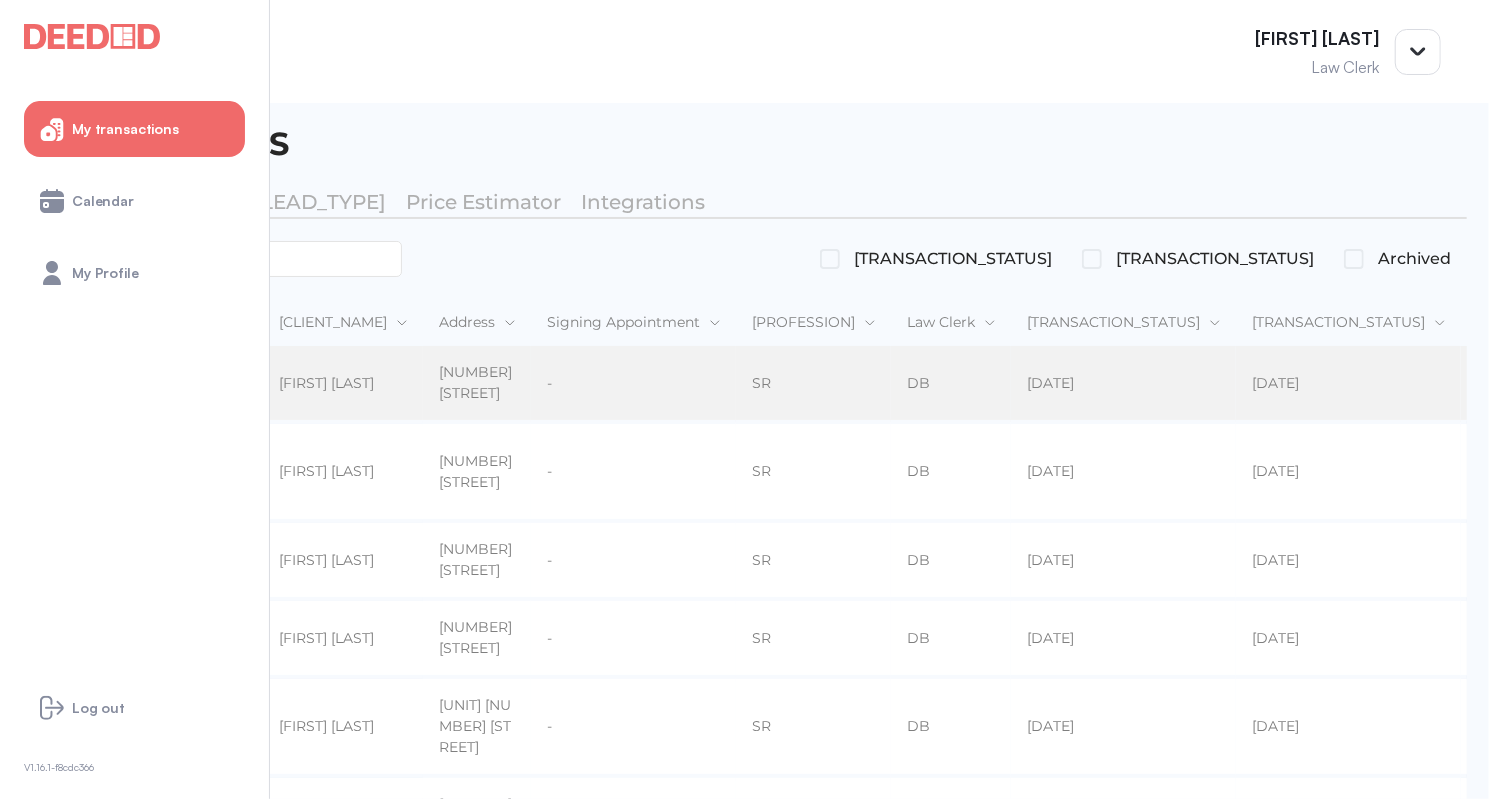 click on "[FIRST] [LAST]" at bounding box center (343, 383) 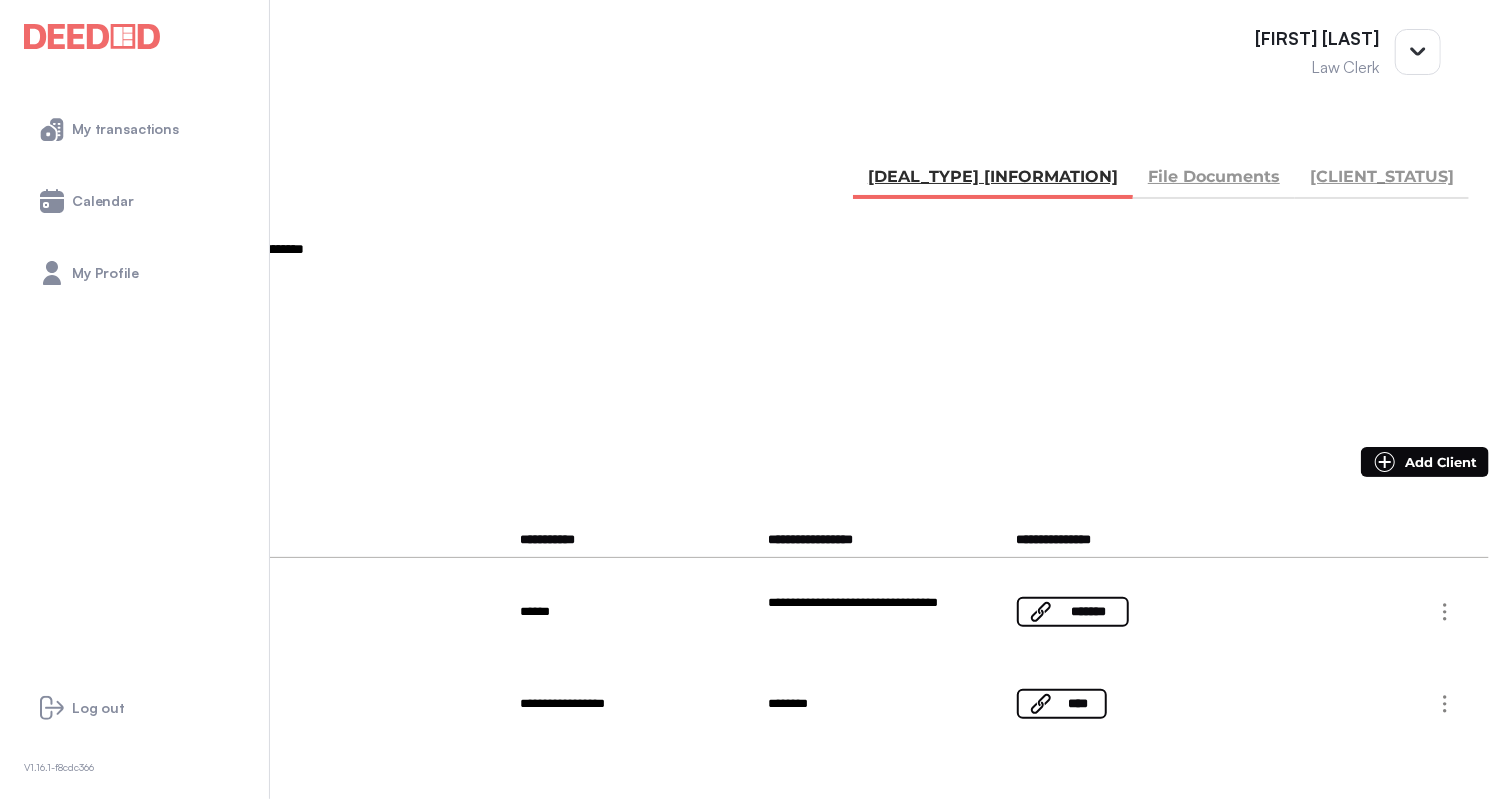 scroll, scrollTop: 0, scrollLeft: 0, axis: both 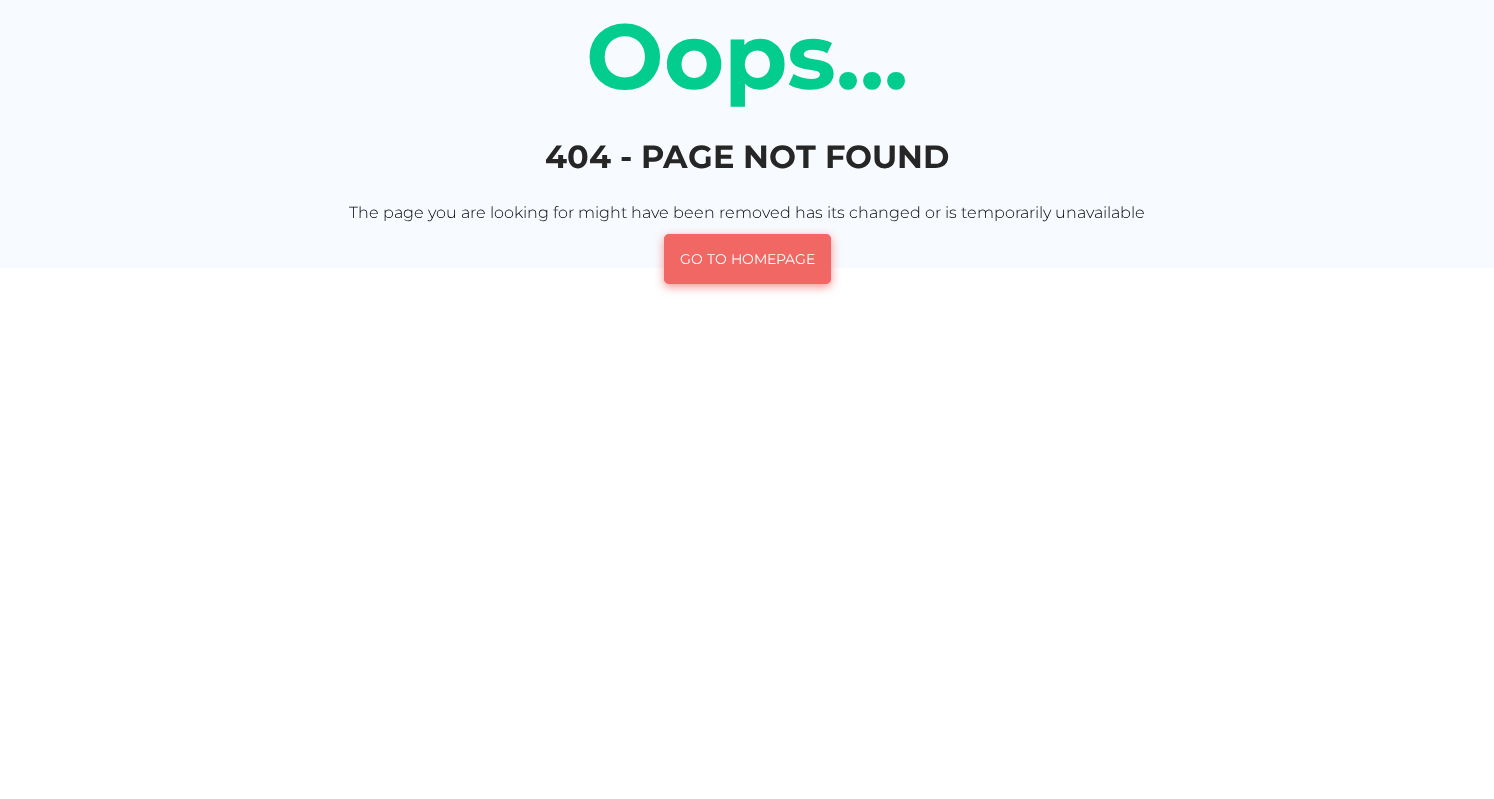click on "go to homepage" at bounding box center [747, 259] 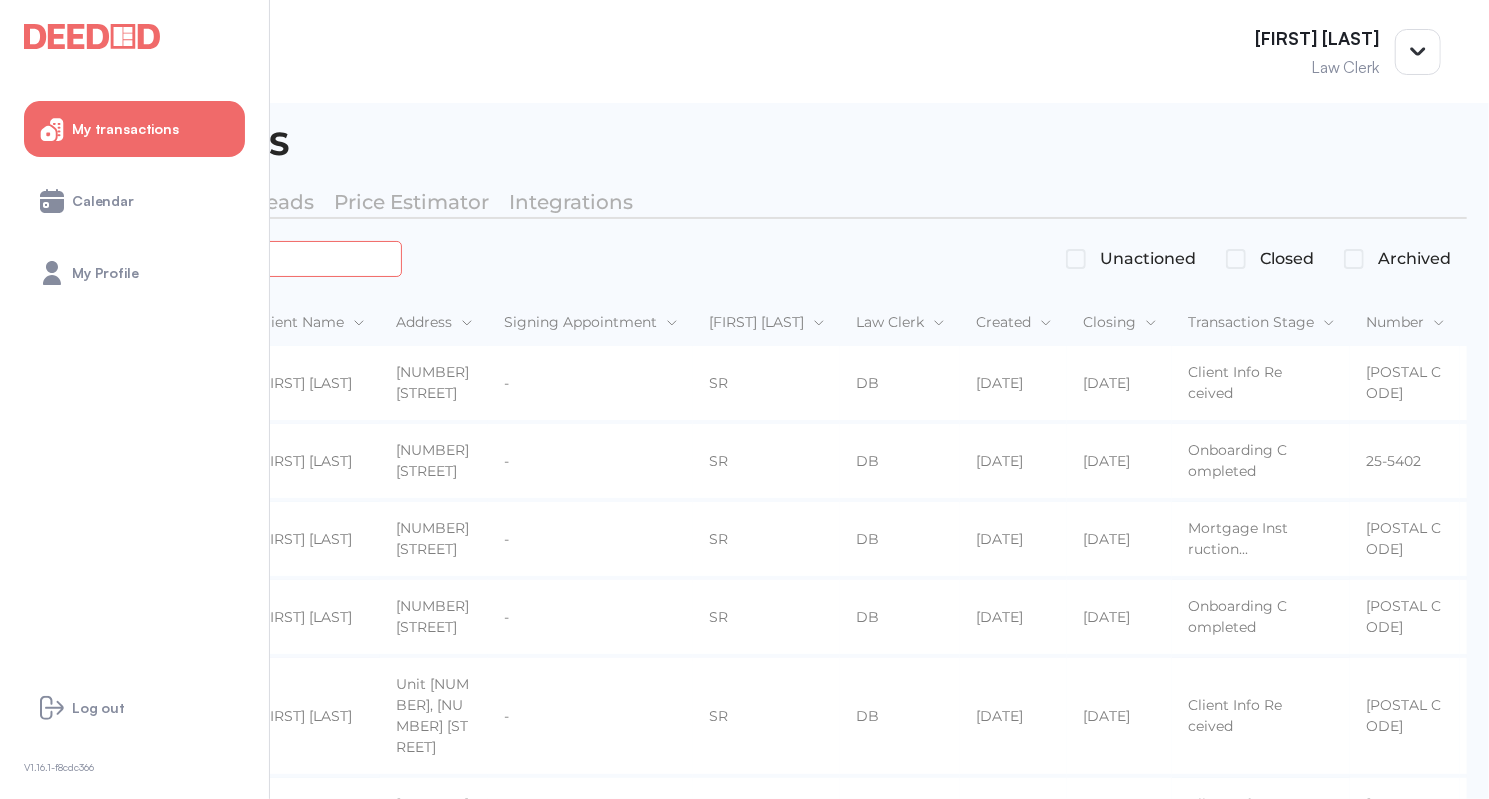 click at bounding box center (224, 258) 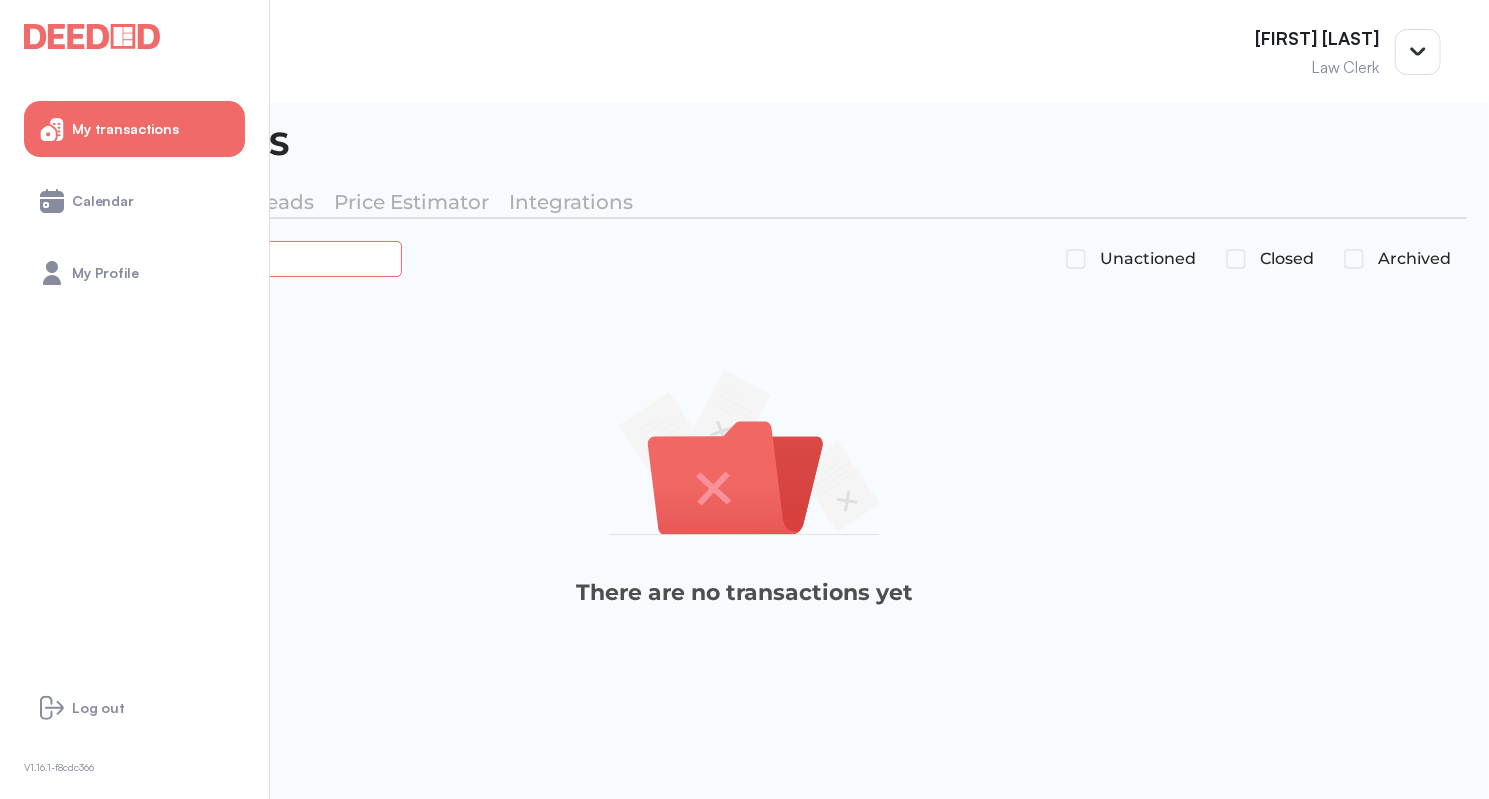 click on "[MASKED]" at bounding box center (224, 258) 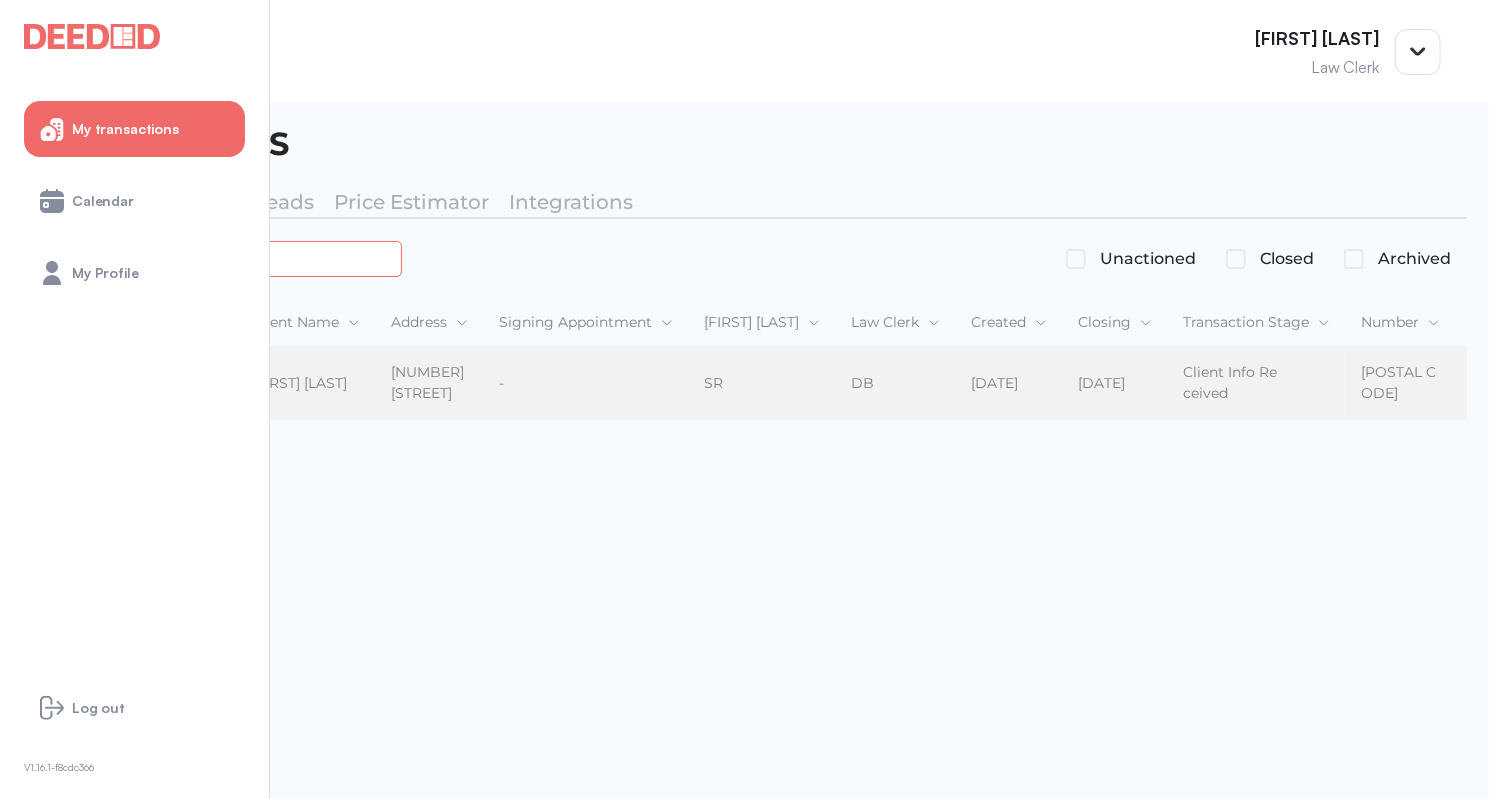 type on "[MASKED]" 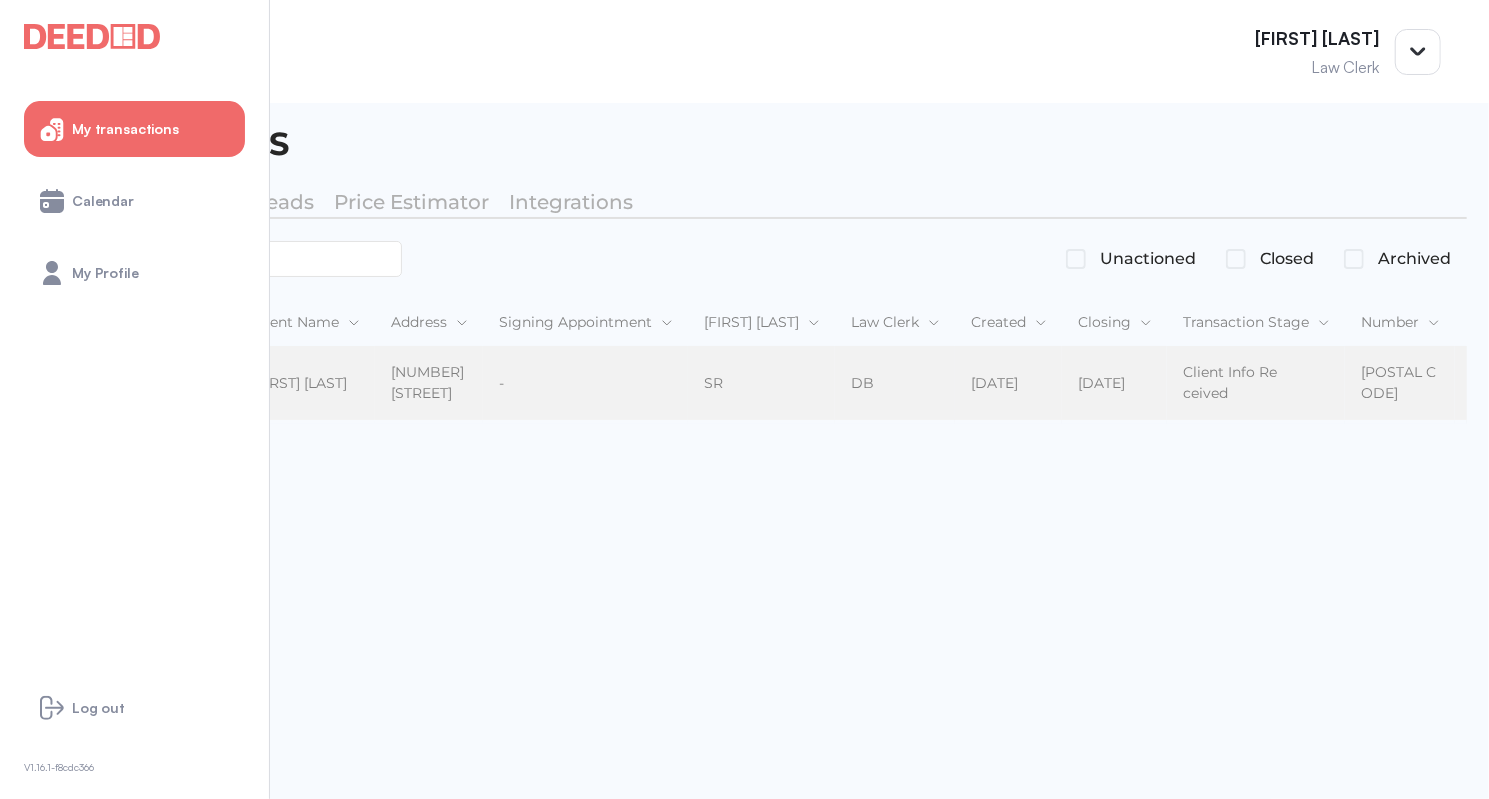 click on "Mortgage" at bounding box center [72, 383] 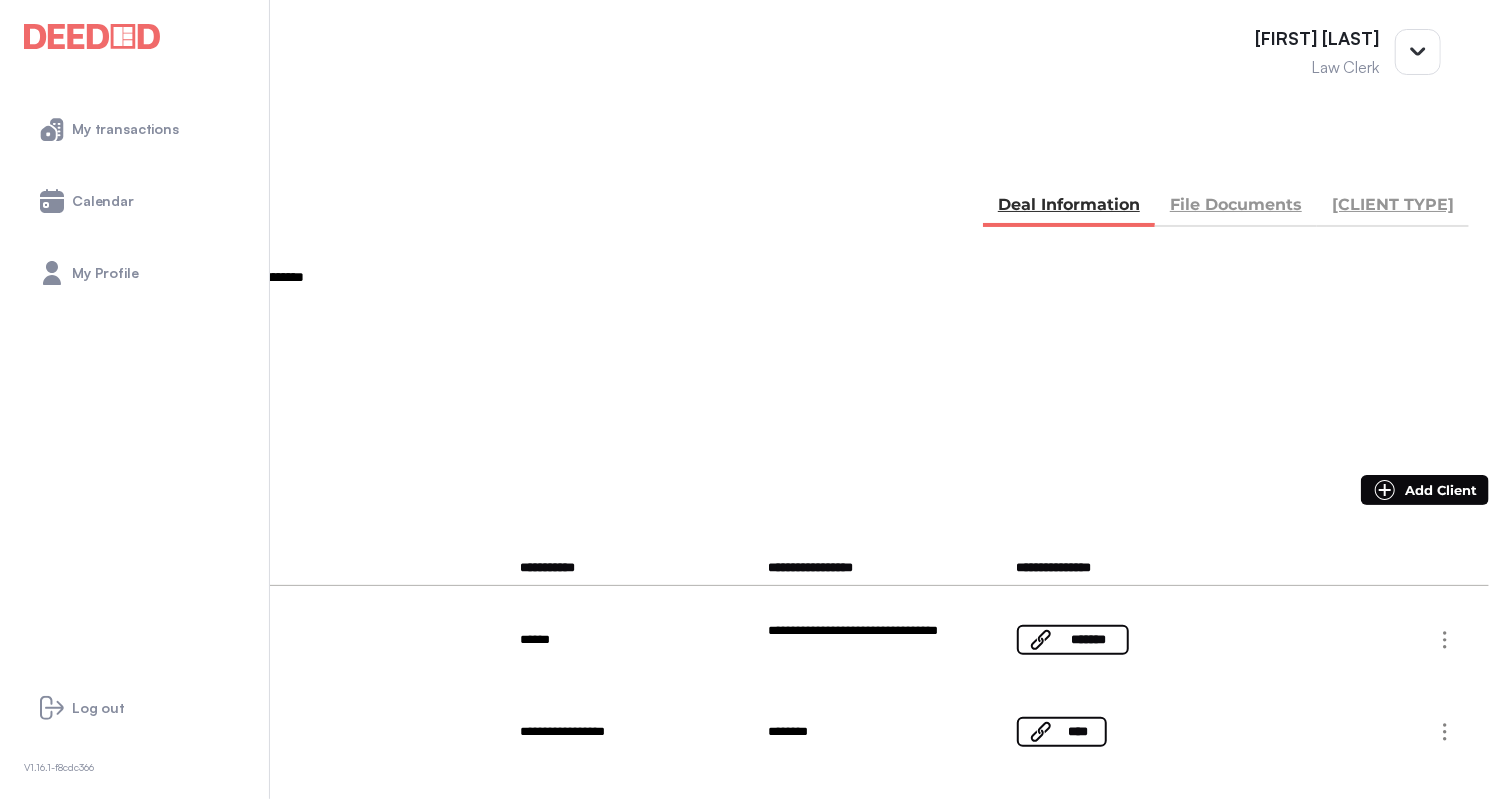 click on "[CLIENT TYPE]" at bounding box center [1393, 207] 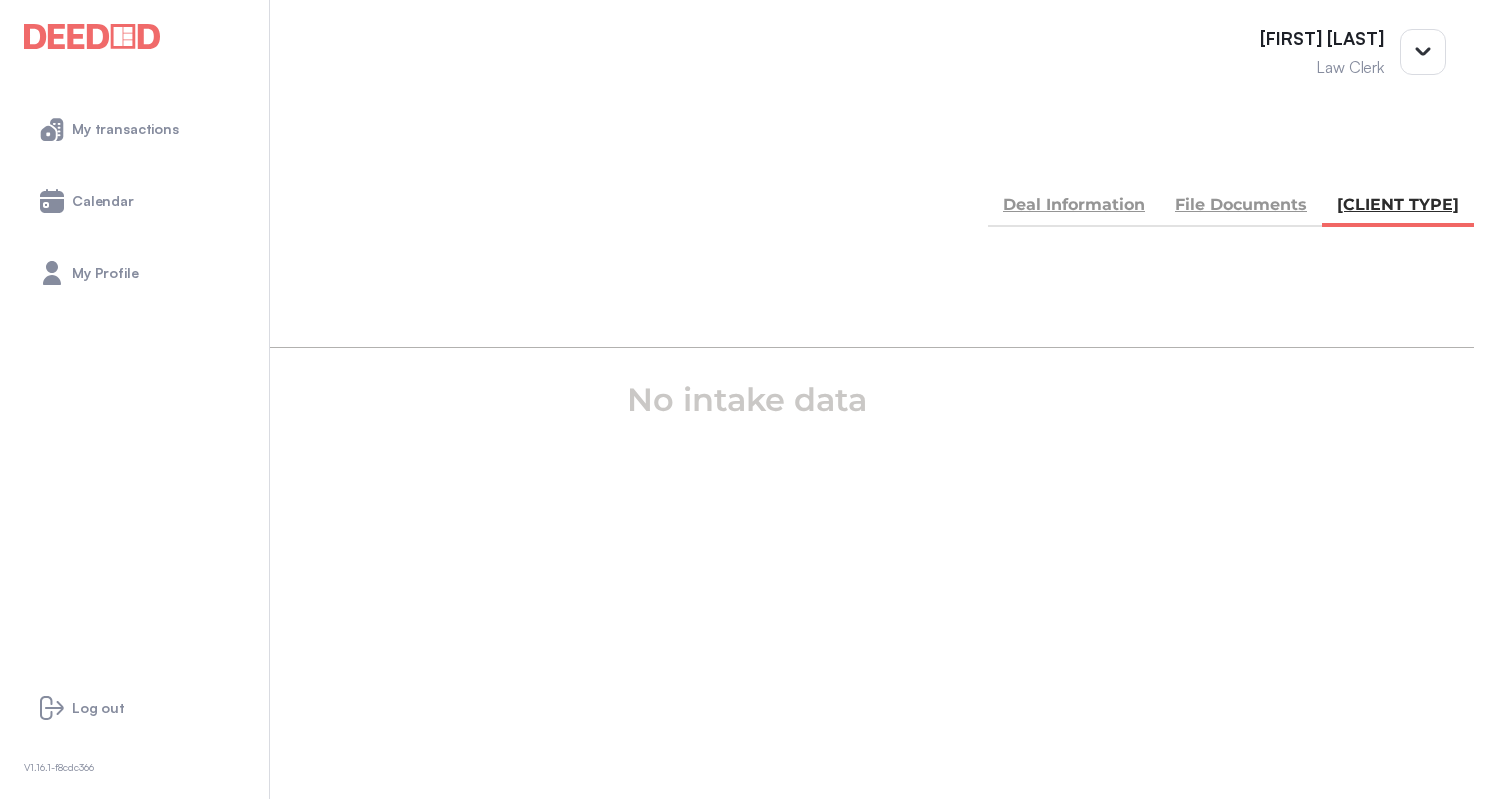 click on "File Documents" at bounding box center (1241, 207) 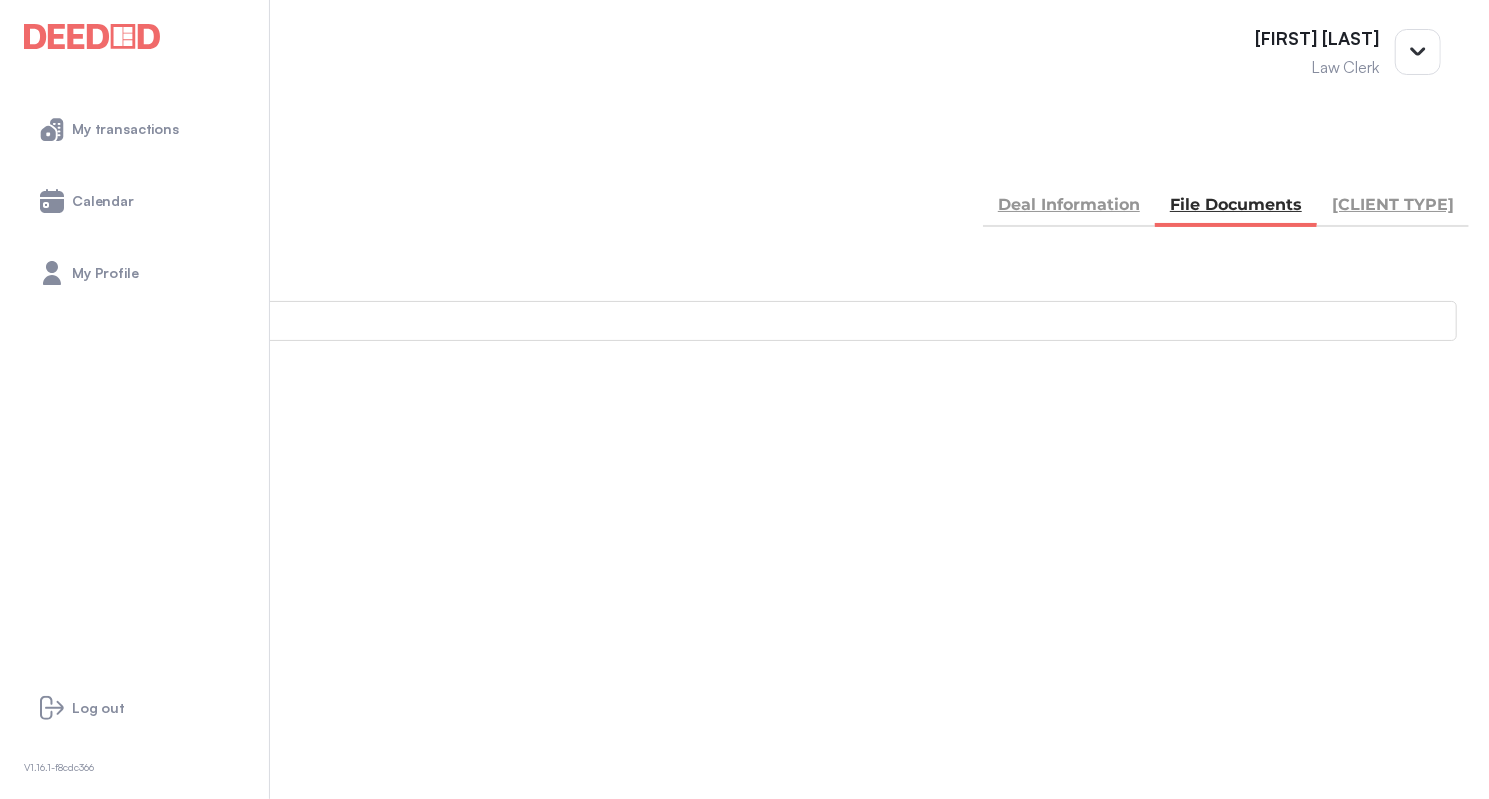 click on "Deal Information" at bounding box center [1069, 207] 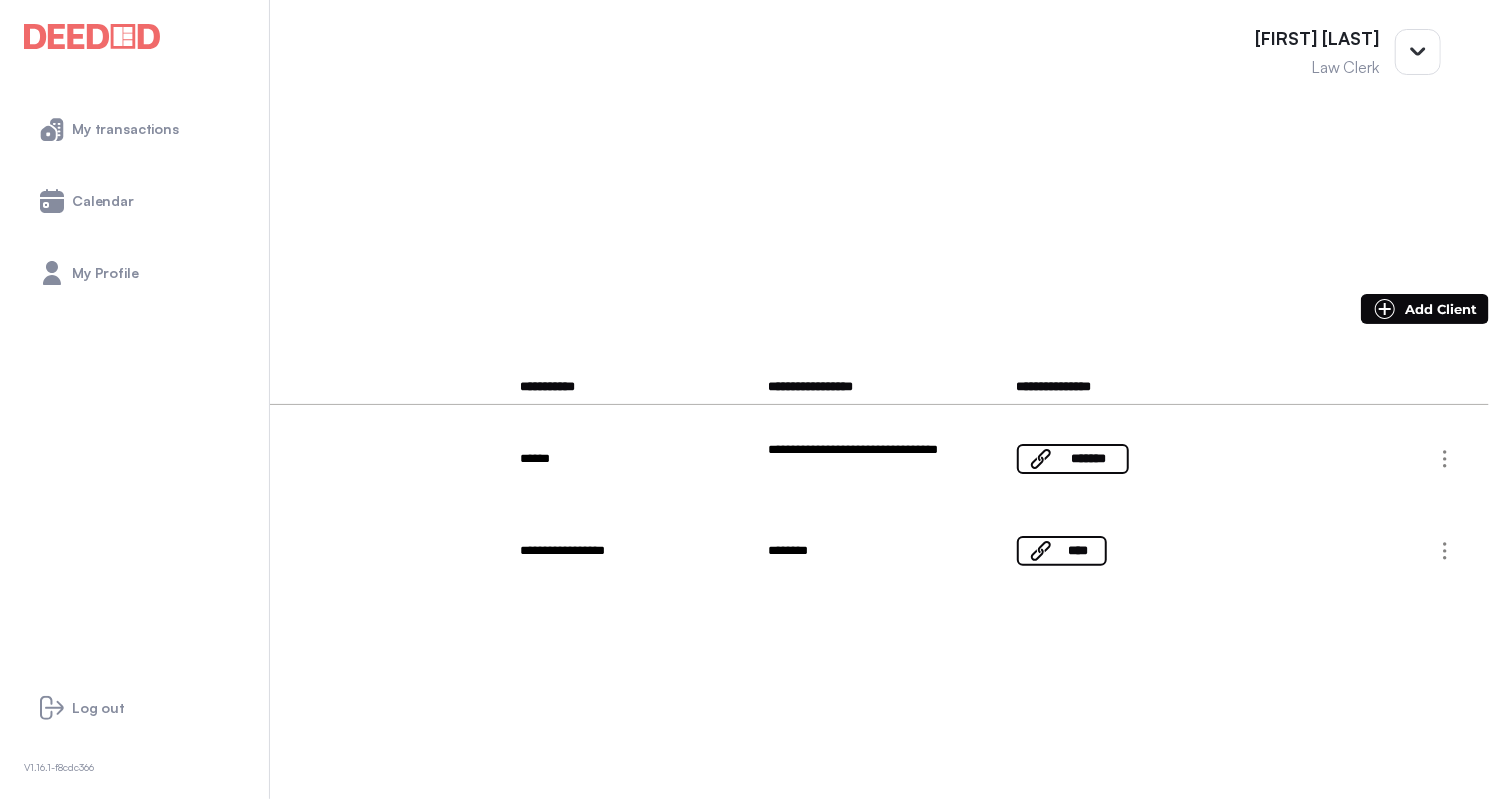 scroll, scrollTop: 200, scrollLeft: 0, axis: vertical 